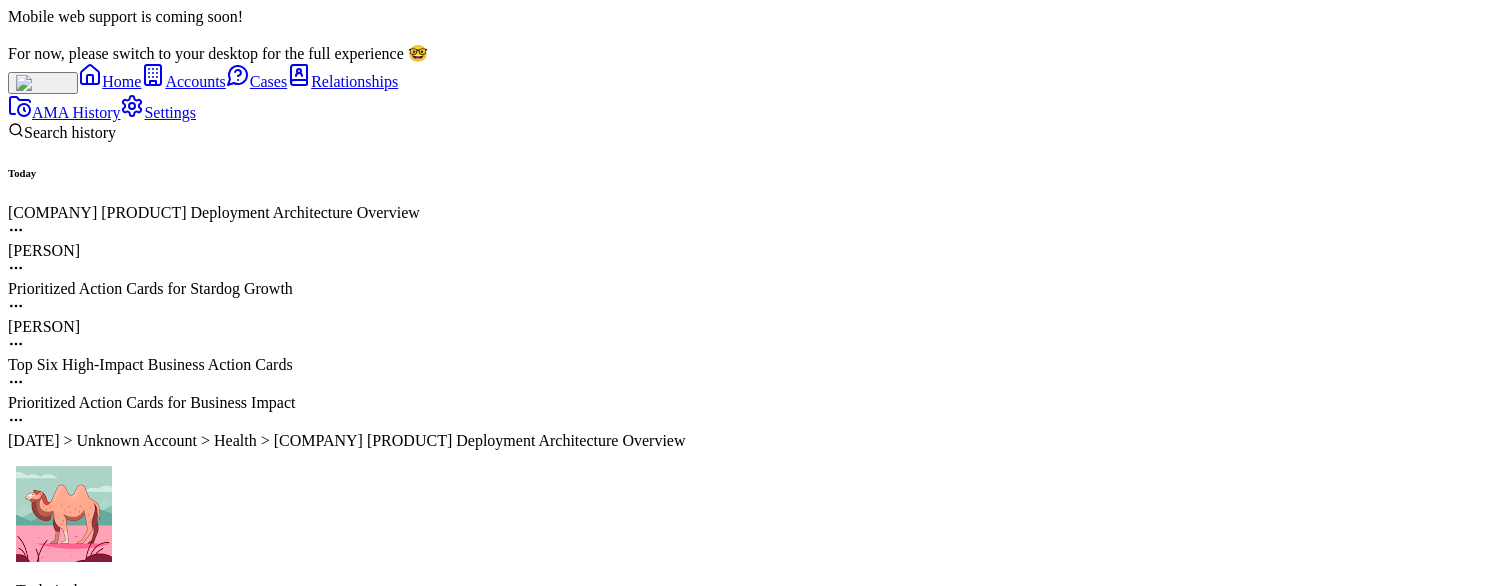 scroll, scrollTop: 0, scrollLeft: 0, axis: both 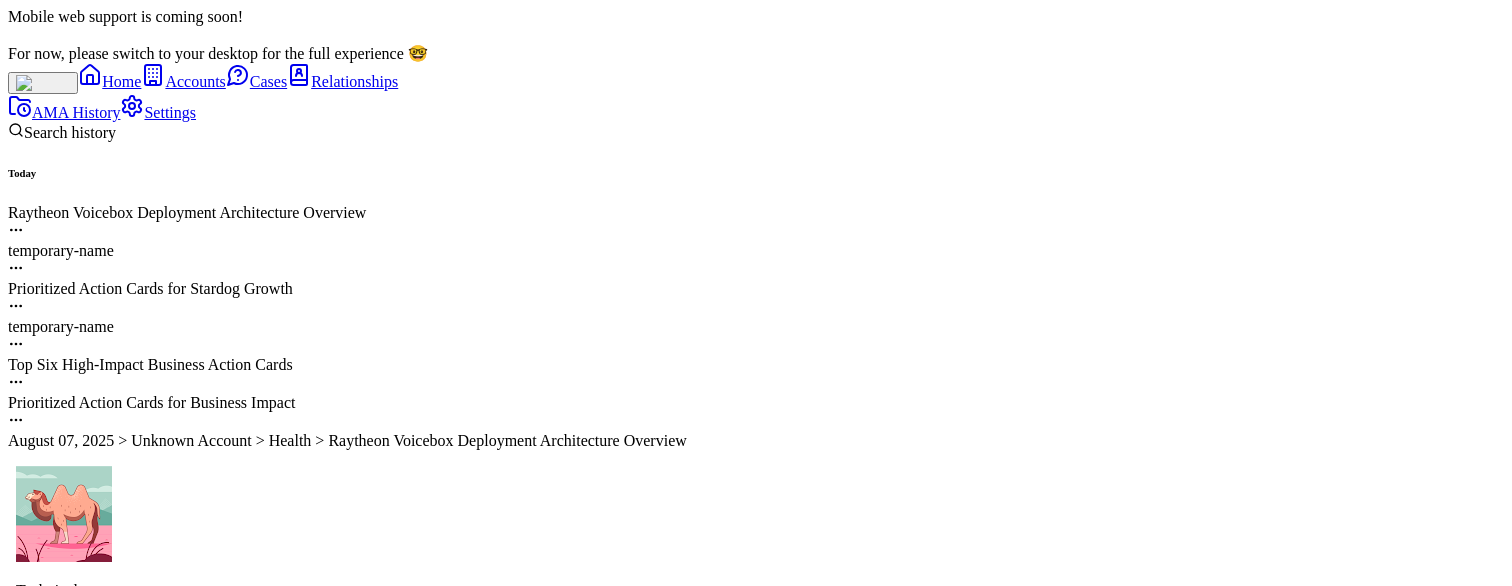 click 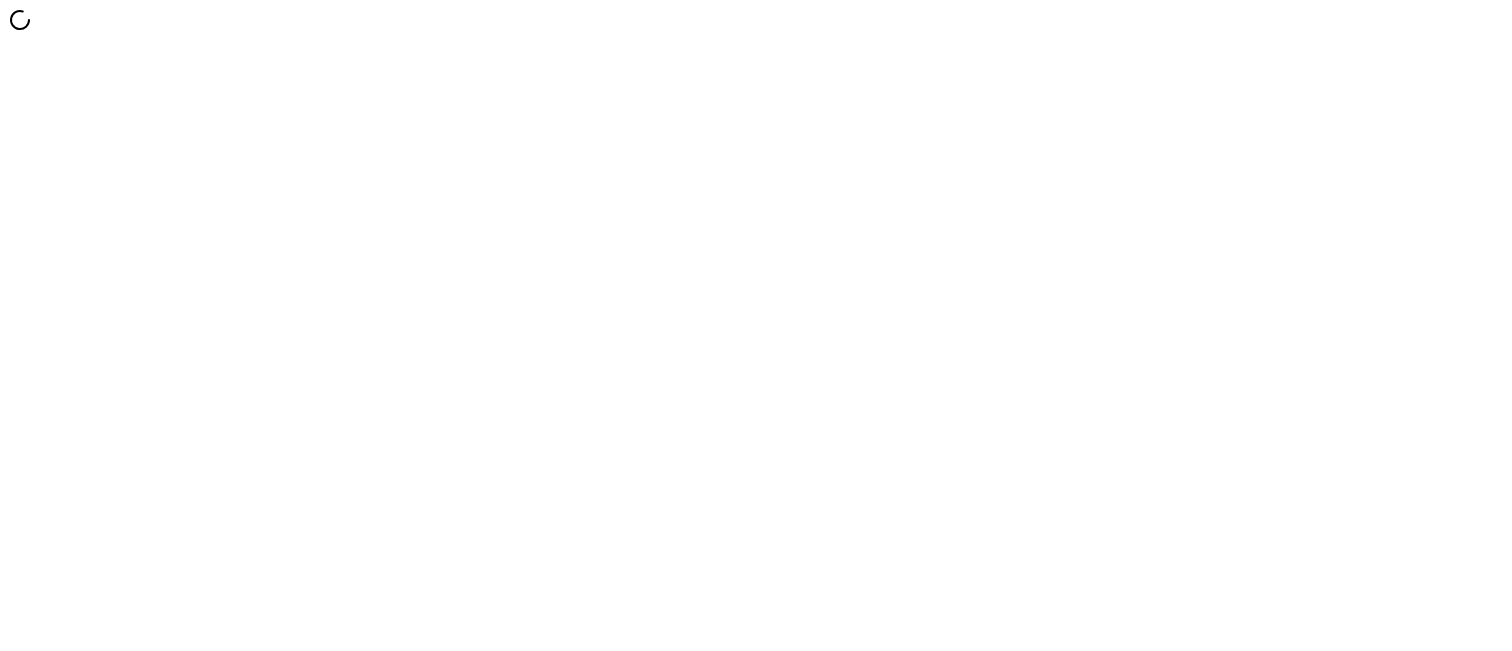 scroll, scrollTop: 0, scrollLeft: 0, axis: both 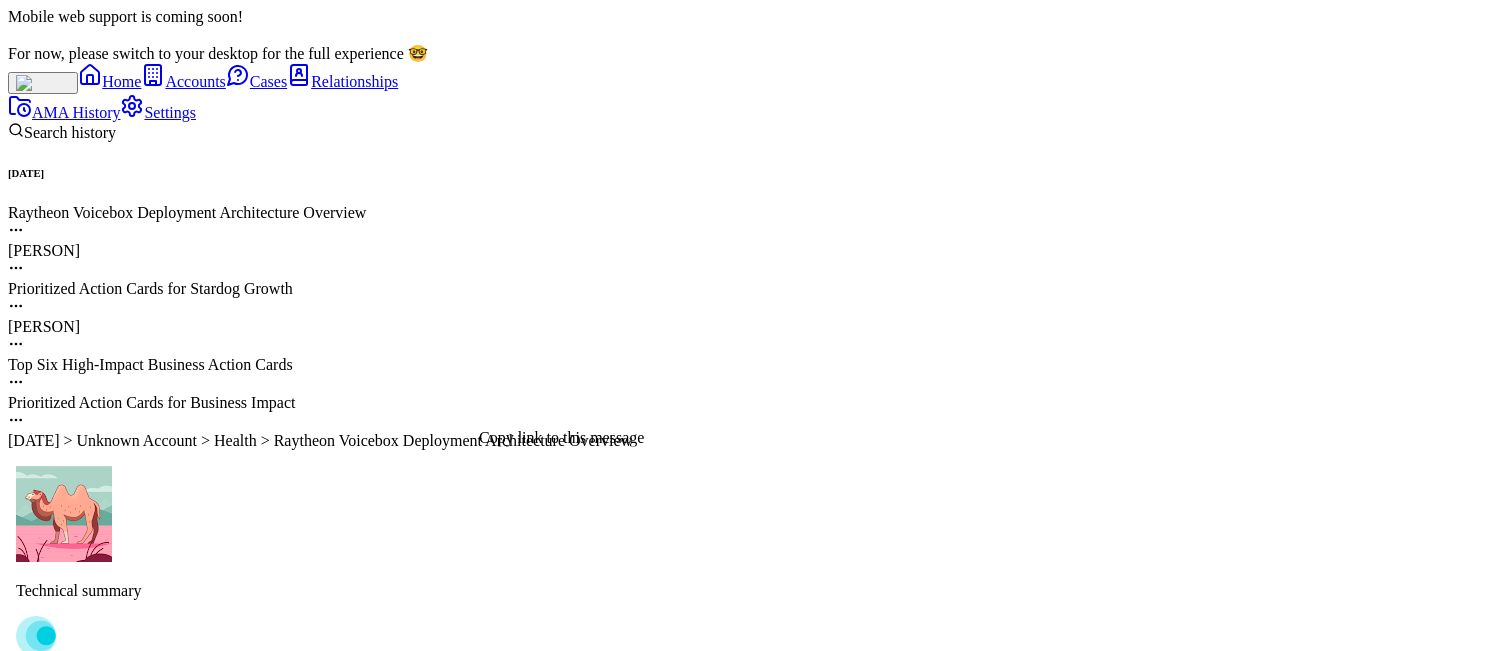 click 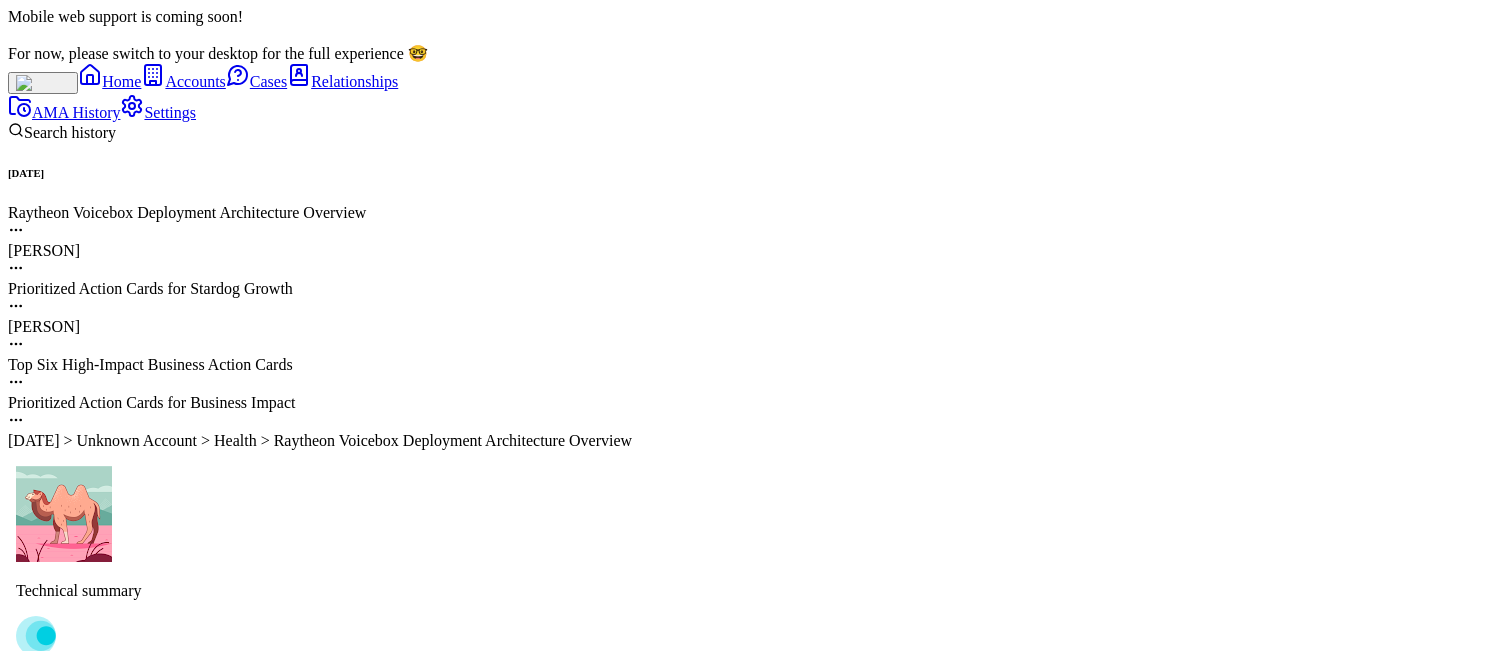 type 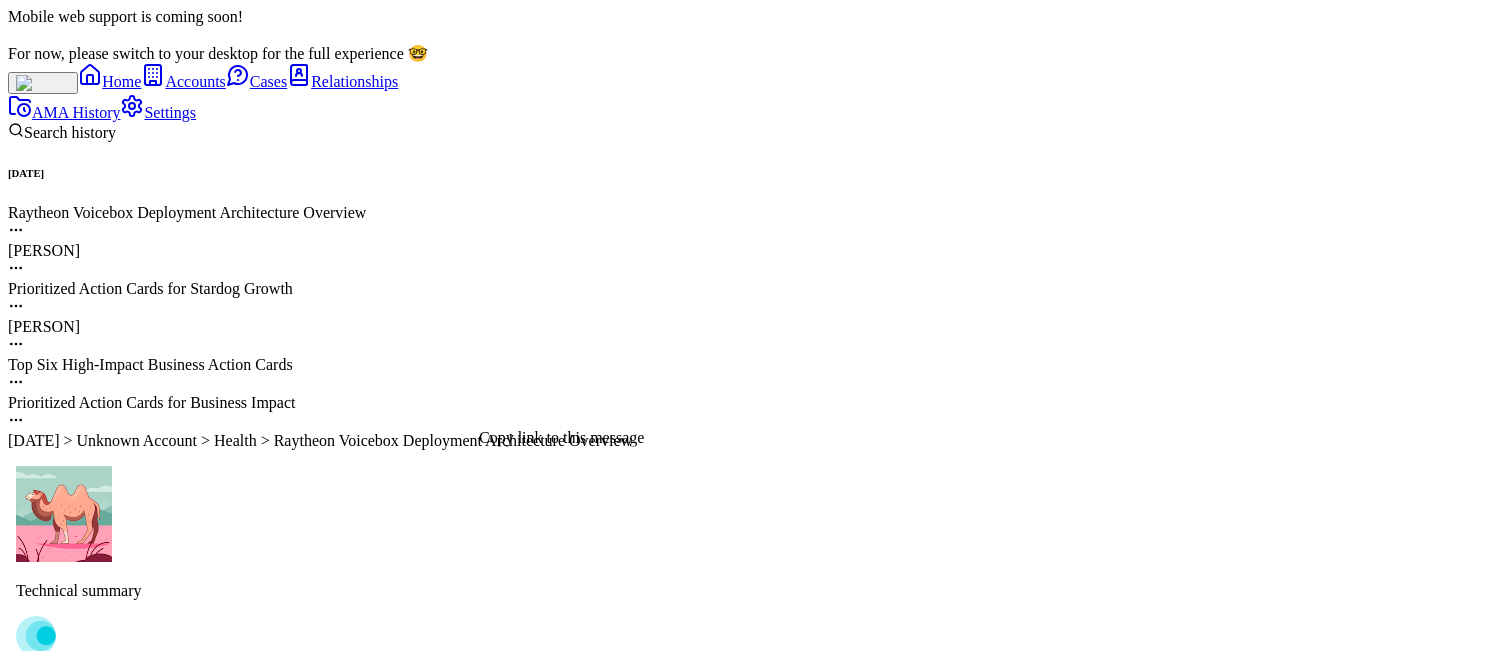 click on "Technical summary Raytheon Account - Live Update on Voicebox Deployment and Tech Stack
Voicebox Deployment Architecture:  Stardog proposed a no-cost trial of Stardog Voicebox to Raytheon to demonstrate additional value and reinforce partnership amid a competitive evaluation. The deployment is planned to support self-service capabilities for the CMDF program.  Source: Knowledge Graph Evaluation
Current Tech Stack:  Raytheon's knowledge graph solution integrates Stardog with automation capabilities for generating ontologies and mappings to rapidly add virtualized data sources, including web services/REST adapters, pass-through authentication, and PKI support.  Source: Knowledge Graph Evaluation
Data Storage Location:  Discussions indicate data is accessed via web interfaces (REST, SOAP, WFS) rather than direct databases, implying a virtualization approach rather than full materialization.  Source: Knowledge Graph Evaluation
Virtualized vs Materialized:
Latency Measurement:" at bounding box center (566, 804) 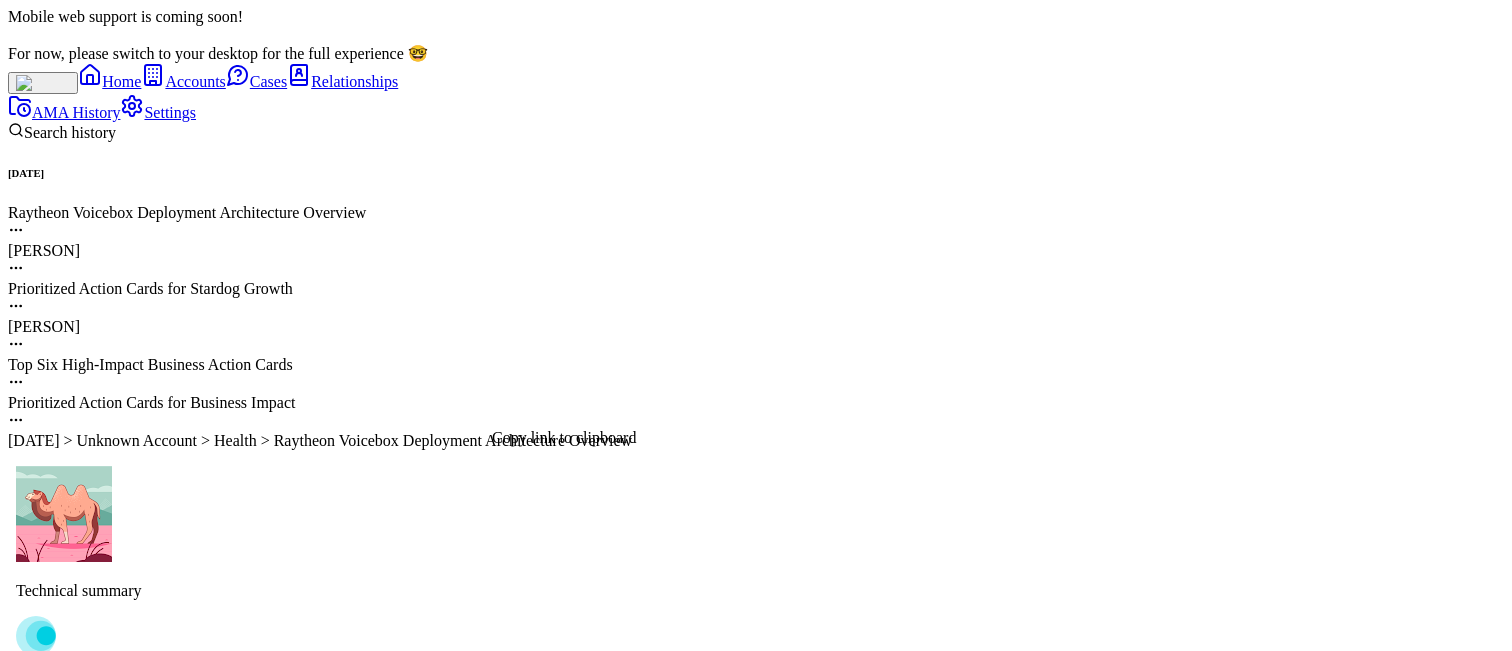 click 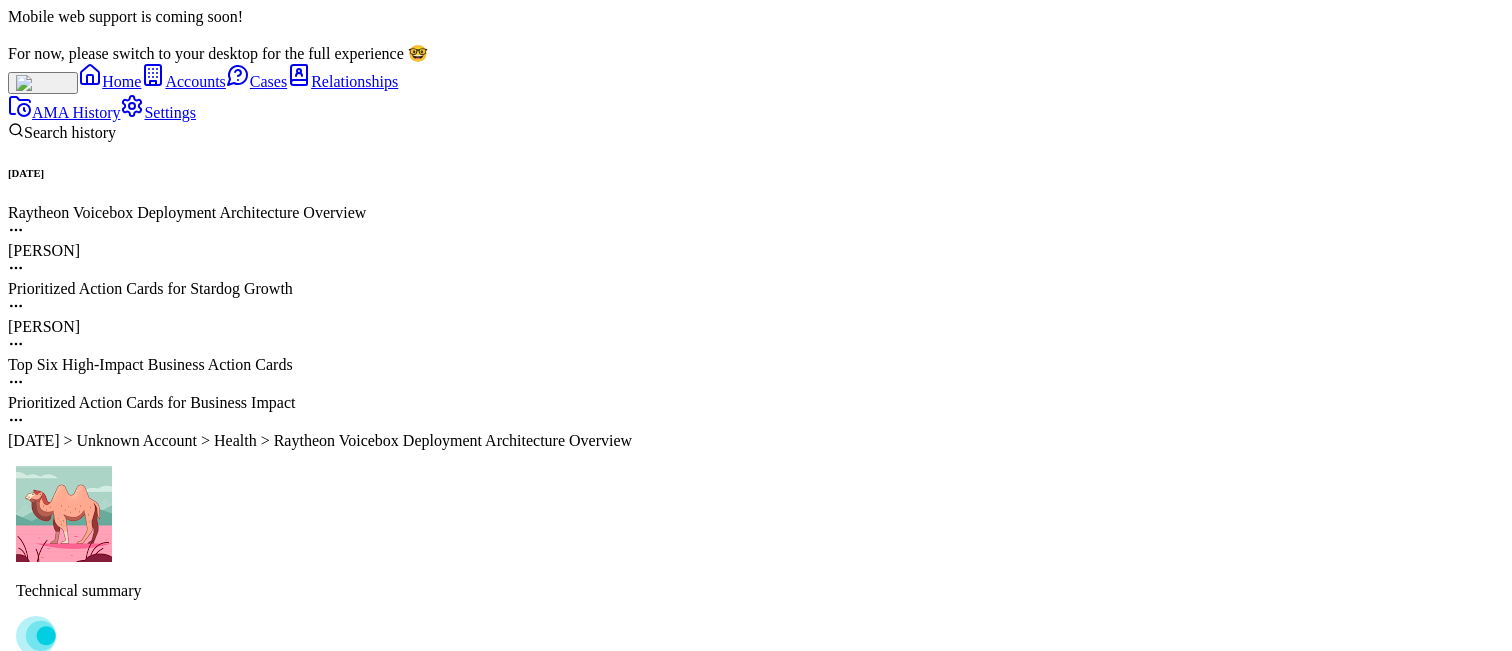 click on "Technical summary Raytheon Account - Live Update on Voicebox Deployment and Tech Stack
Voicebox Deployment Architecture:  Stardog proposed a no-cost trial of Stardog Voicebox to Raytheon to demonstrate additional value and reinforce partnership amid a competitive evaluation. The deployment is planned to support self-service capabilities for the CMDF program.  Source: Knowledge Graph Evaluation
Current Tech Stack:  Raytheon's knowledge graph solution integrates Stardog with automation capabilities for generating ontologies and mappings to rapidly add virtualized data sources, including web services/REST adapters, pass-through authentication, and PKI support.  Source: Knowledge Graph Evaluation
Data Storage Location:  Discussions indicate data is accessed via web interfaces (REST, SOAP, WFS) rather than direct databases, implying a virtualization approach rather than full materialization.  Source: Knowledge Graph Evaluation
Virtualized vs Materialized:
Latency Measurement:" at bounding box center (566, 804) 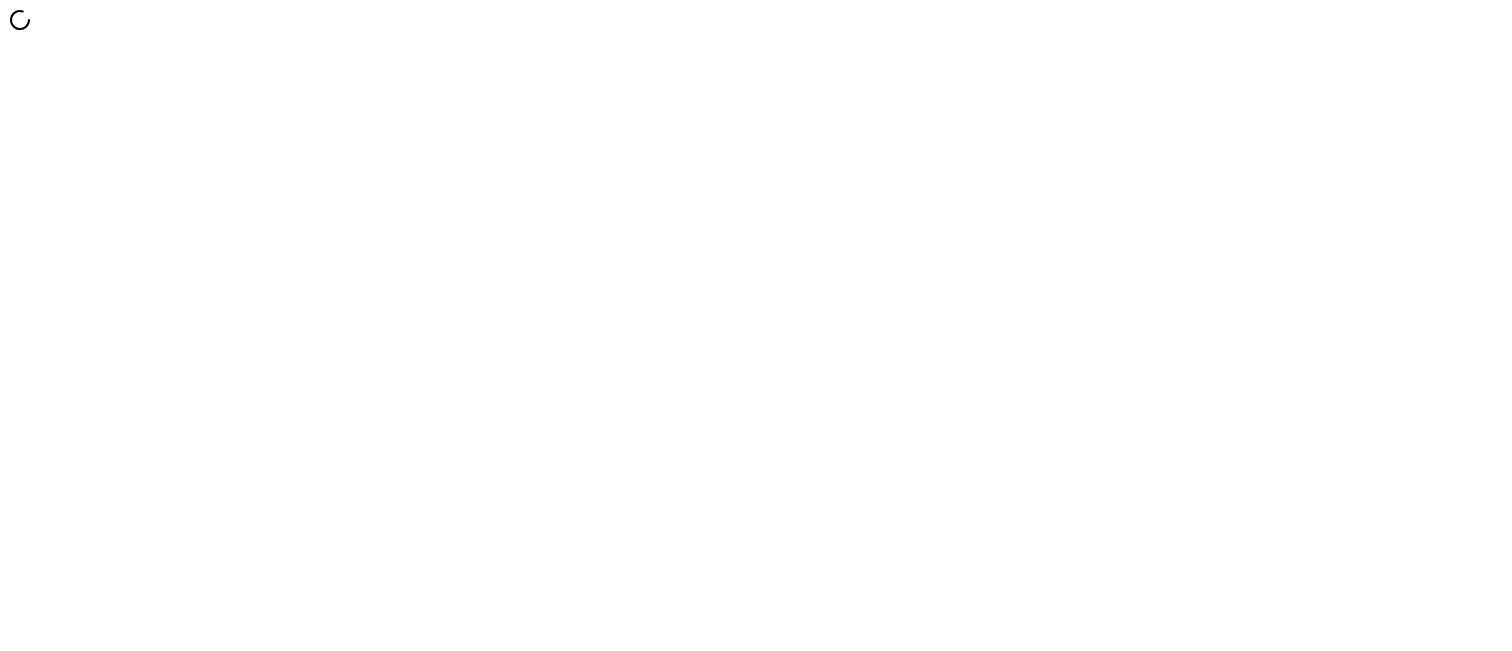 scroll, scrollTop: 0, scrollLeft: 0, axis: both 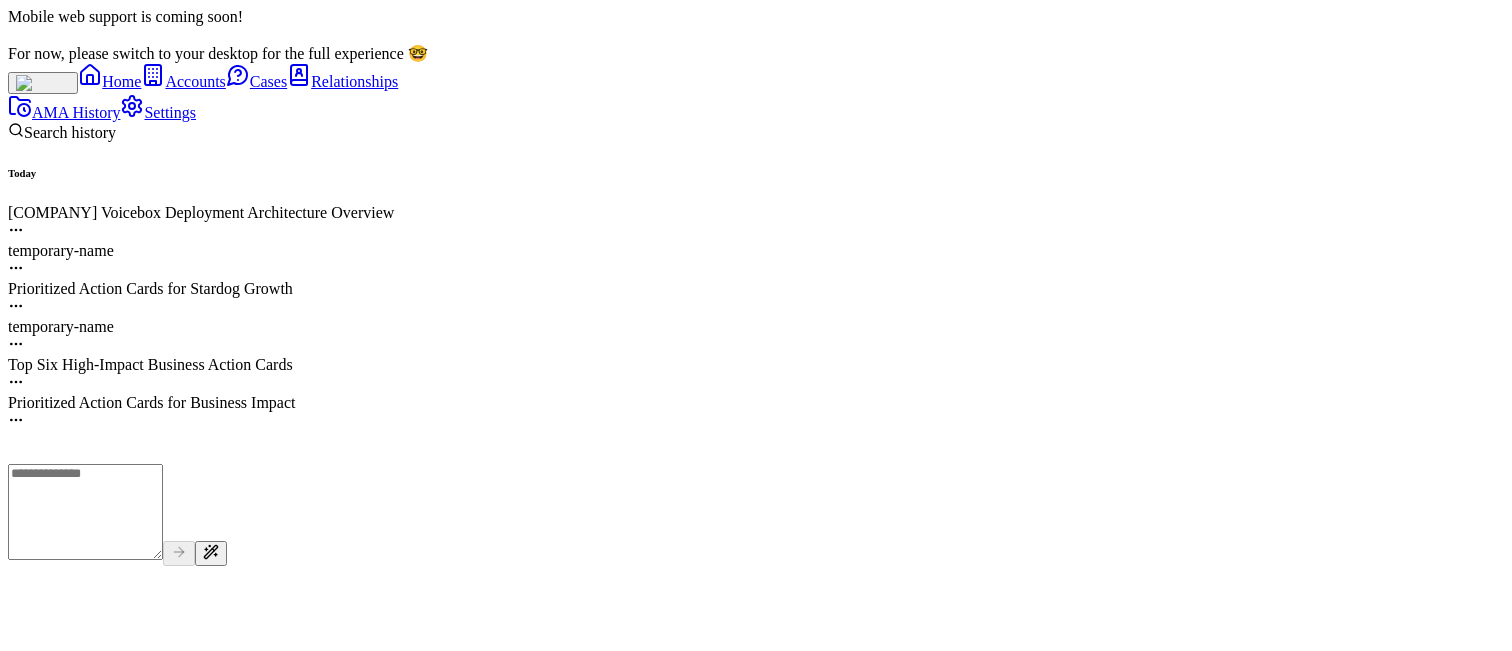 click 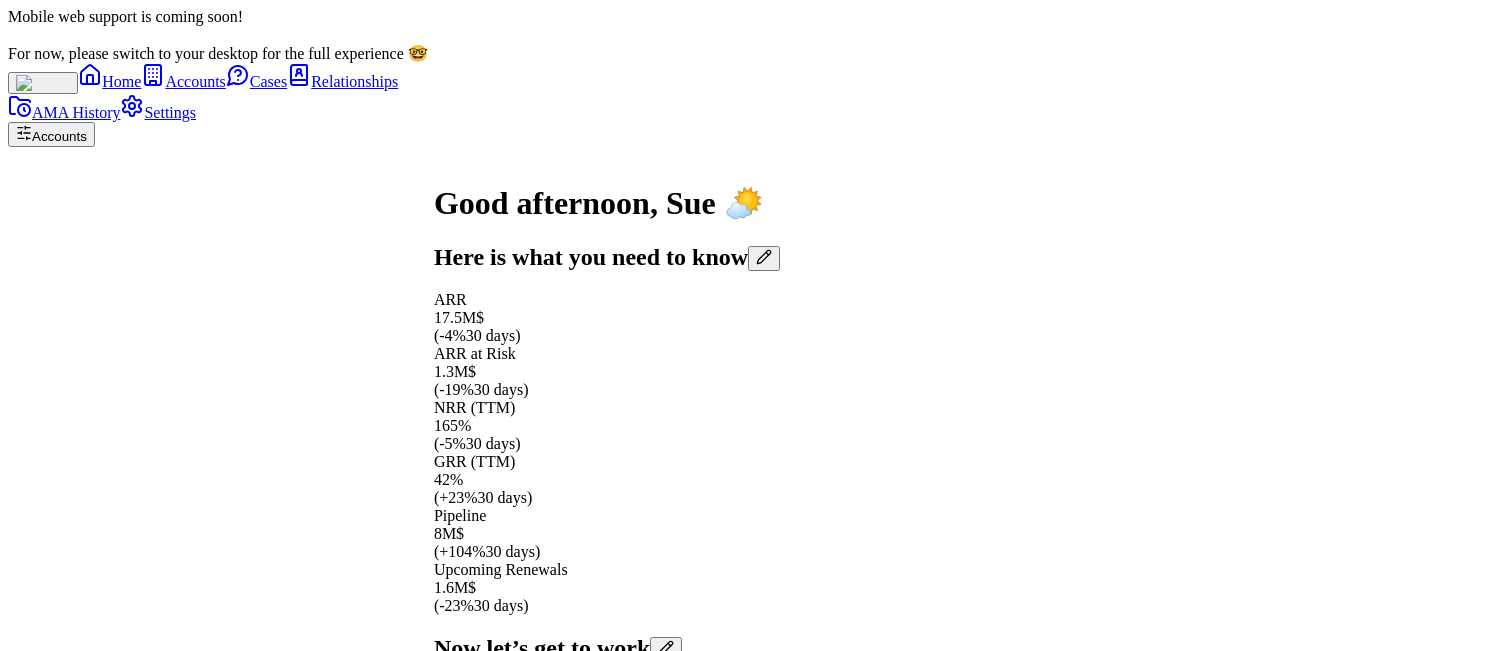 scroll, scrollTop: -7, scrollLeft: 0, axis: vertical 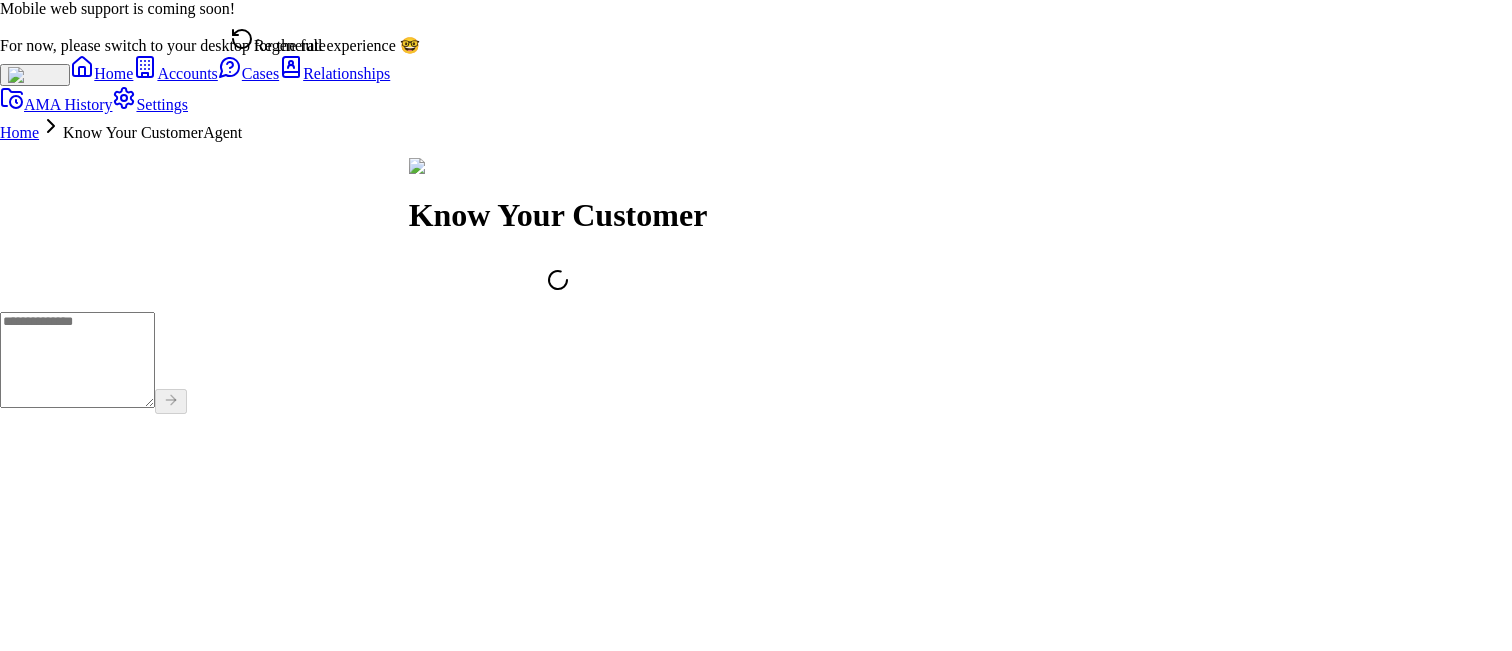 click on "Mobile web support is coming soon! For now, please switch to your desktop for the full experience 🤓 Home Accounts Cases Relationships AMA History Settings Home Know Your Customer  Agent Know Your Customer Regenerate" at bounding box center (756, 215) 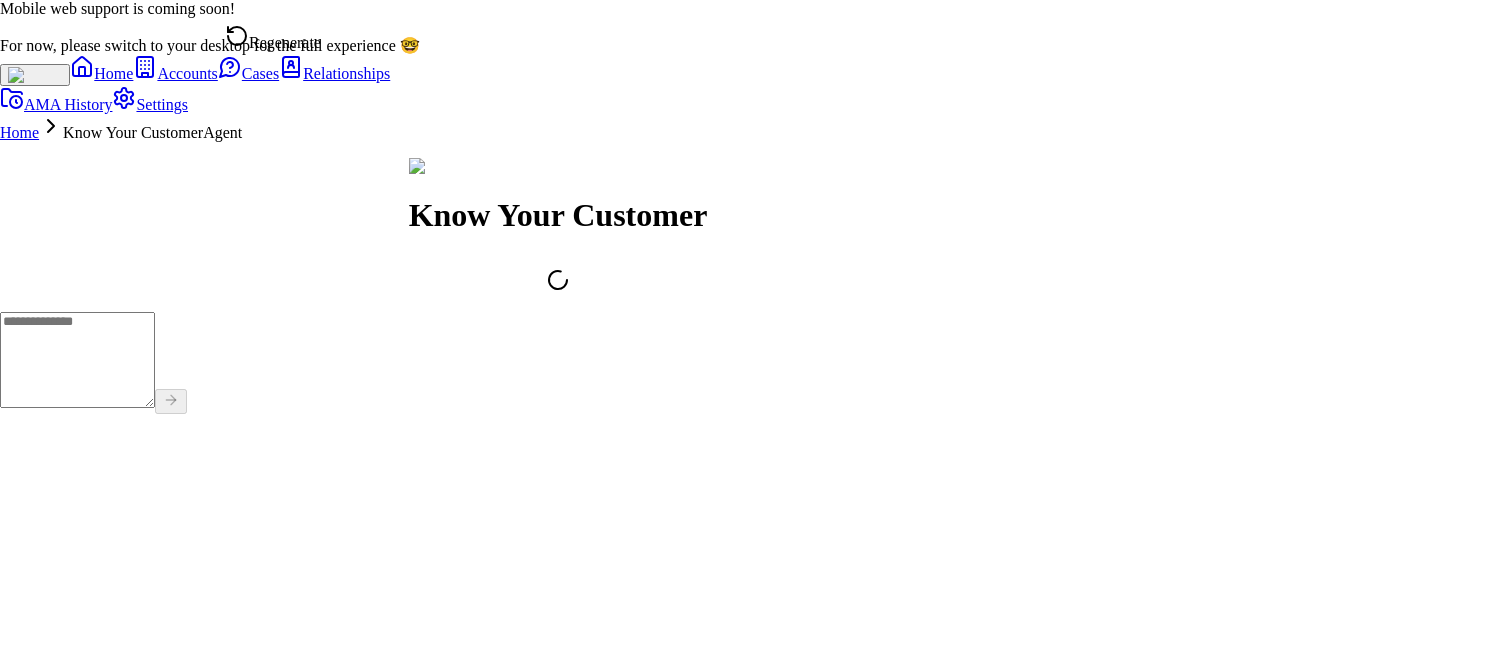 click on "Mobile web support is coming soon! For now, please switch to your desktop for the full experience 🤓 Home Accounts Cases Relationships AMA History Settings Home Know Your Customer  Agent Know Your Customer Regenerate" at bounding box center (756, 215) 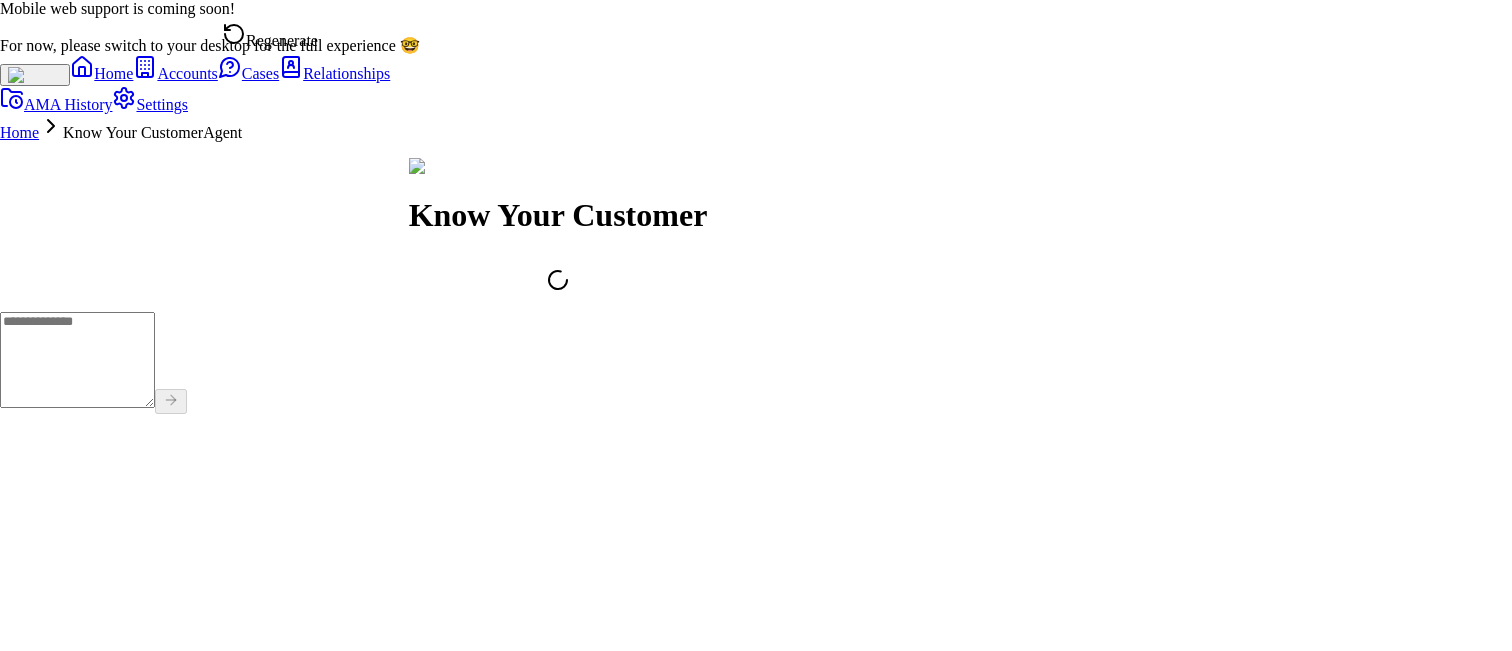 click on "Mobile web support is coming soon! For now, please switch to your desktop for the full experience 🤓 Home Accounts Cases Relationships AMA History Settings Home Know Your Customer  Agent Know Your Customer Regenerate" at bounding box center (756, 215) 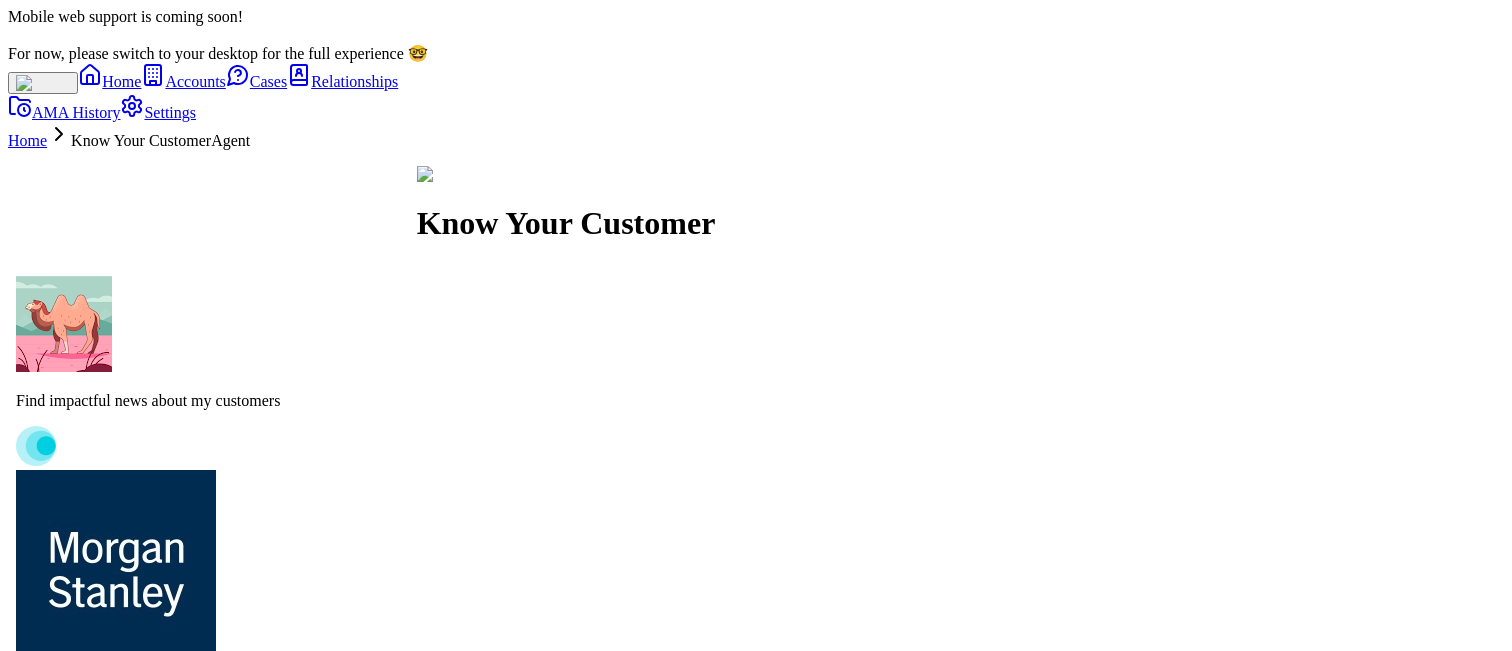 scroll, scrollTop: -3262, scrollLeft: 0, axis: vertical 